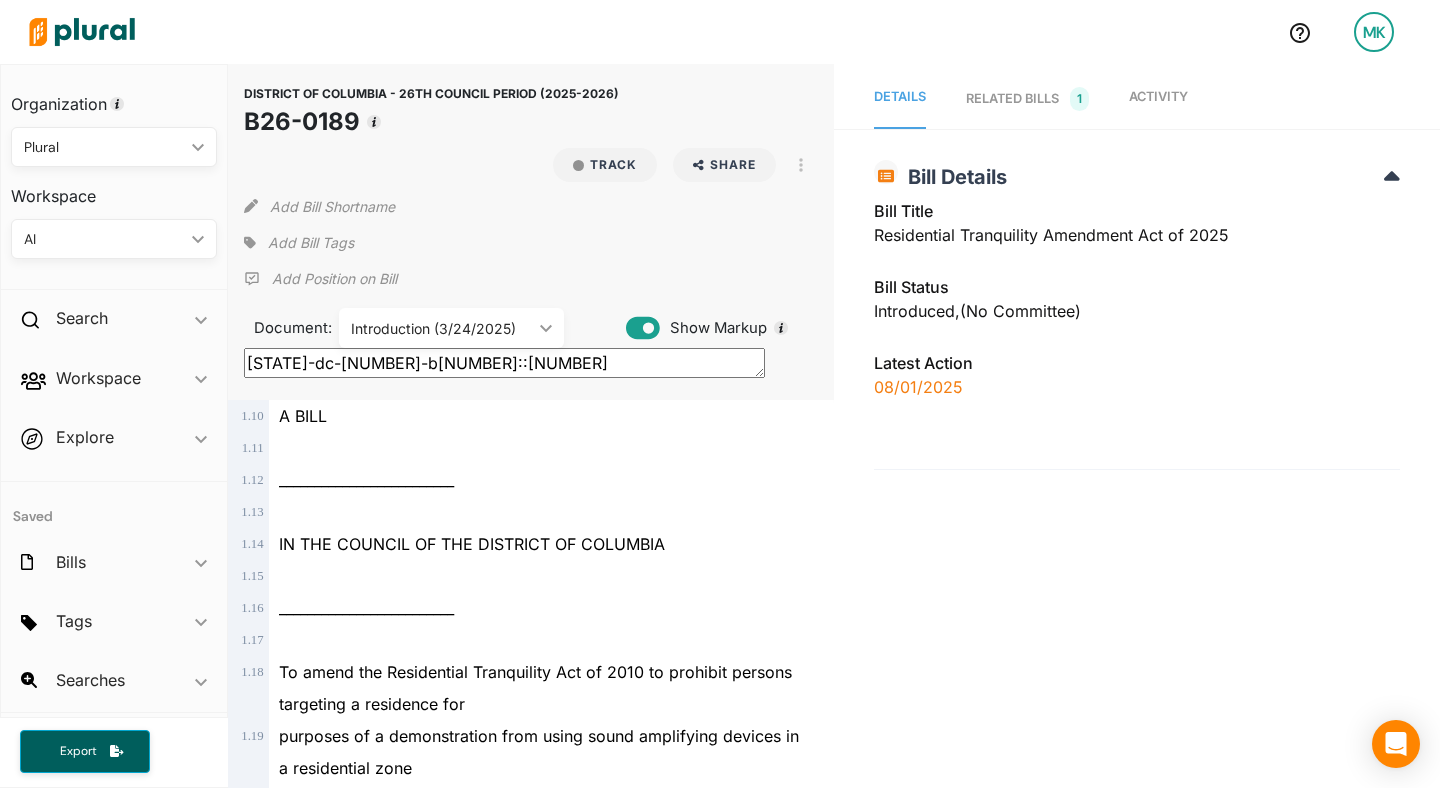 scroll, scrollTop: 0, scrollLeft: 0, axis: both 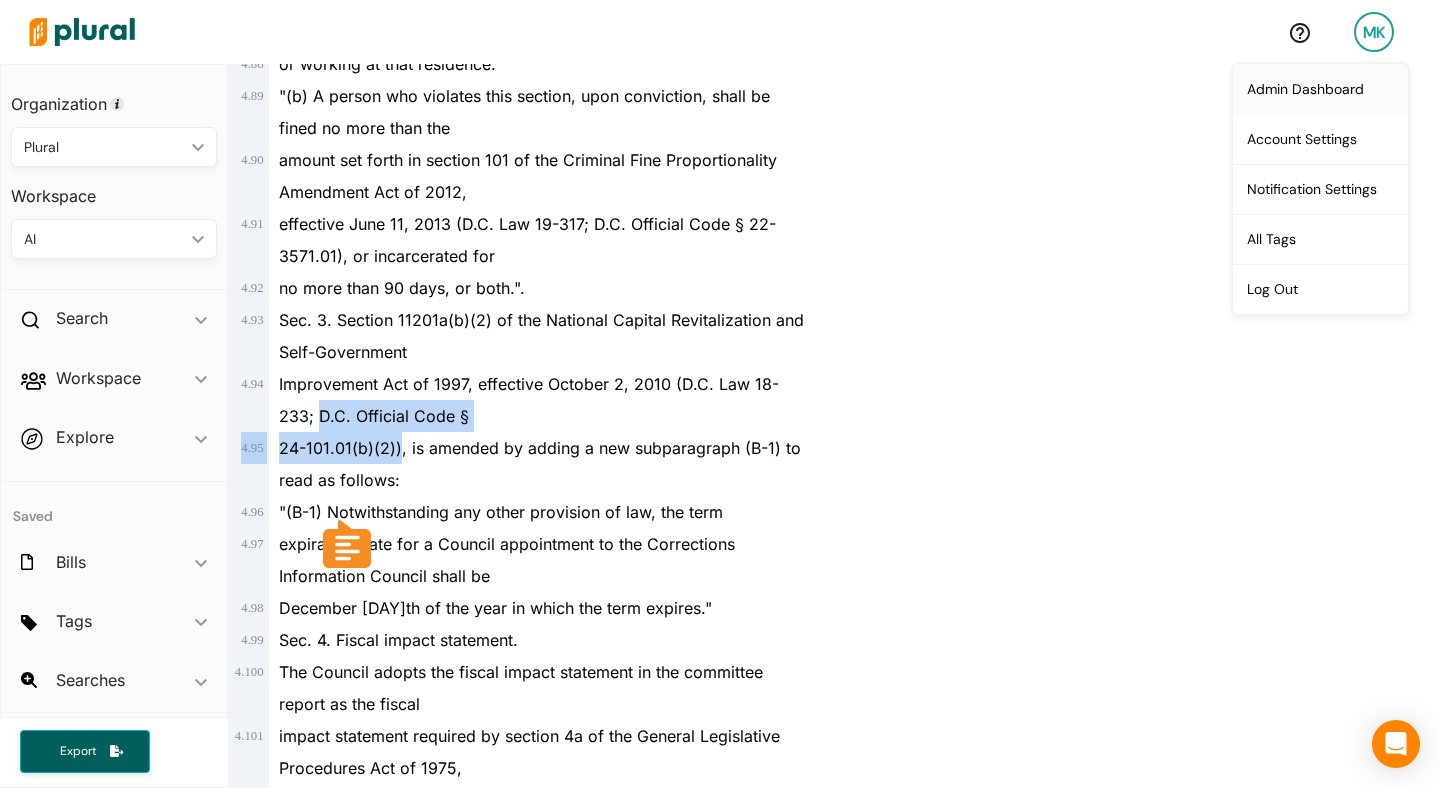 click on "Admin Dashboard" at bounding box center [1320, 89] 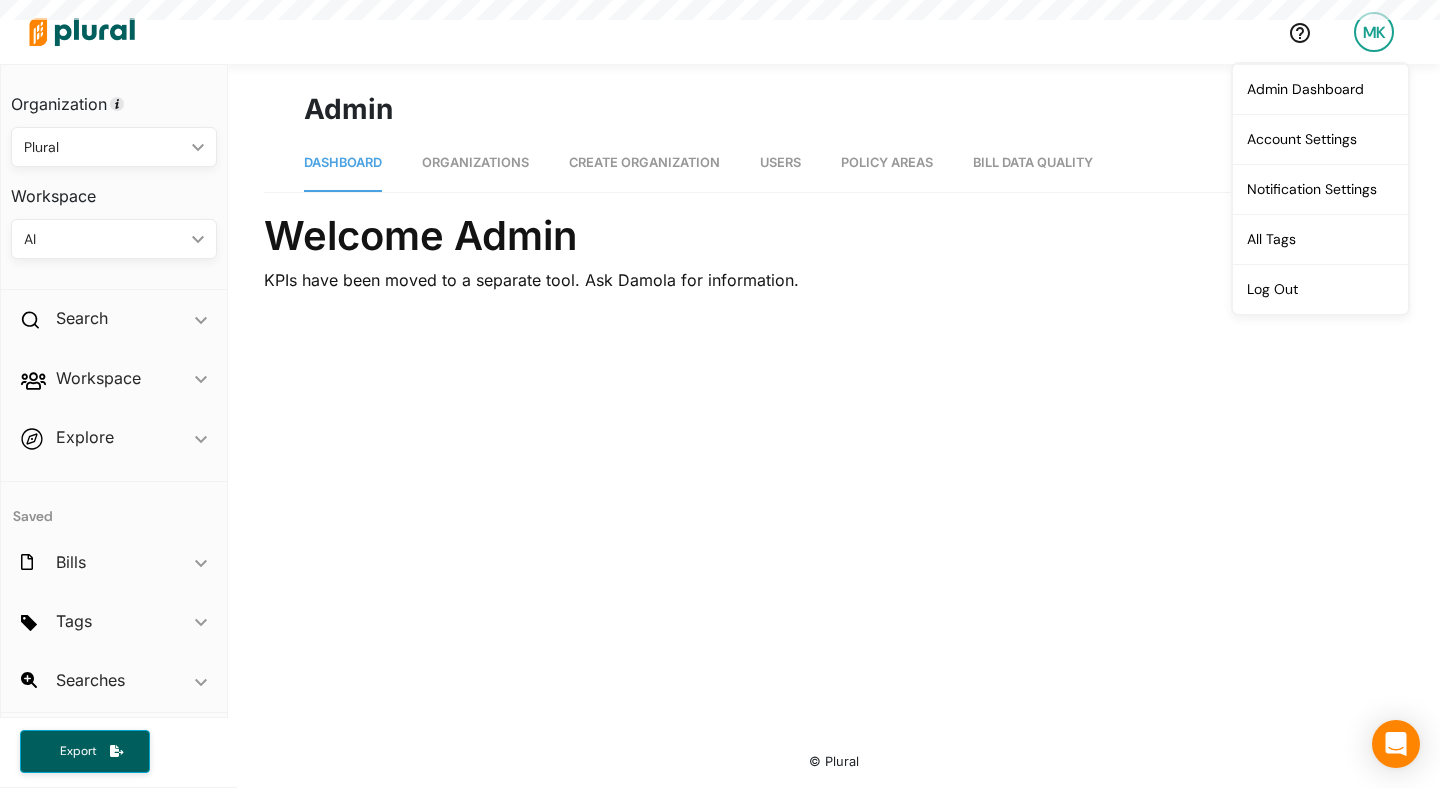 scroll, scrollTop: 0, scrollLeft: 0, axis: both 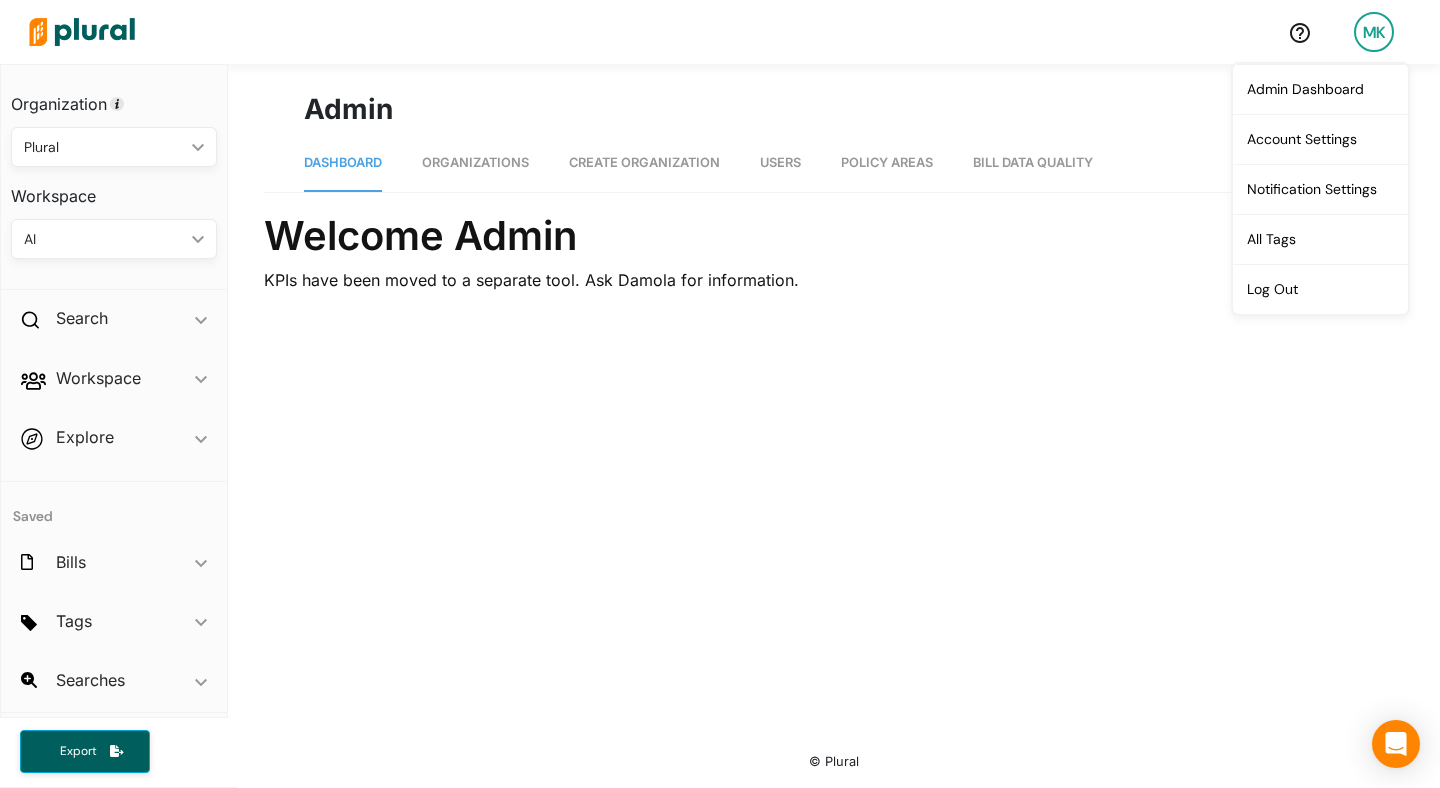 click on "Organizations" at bounding box center [475, 163] 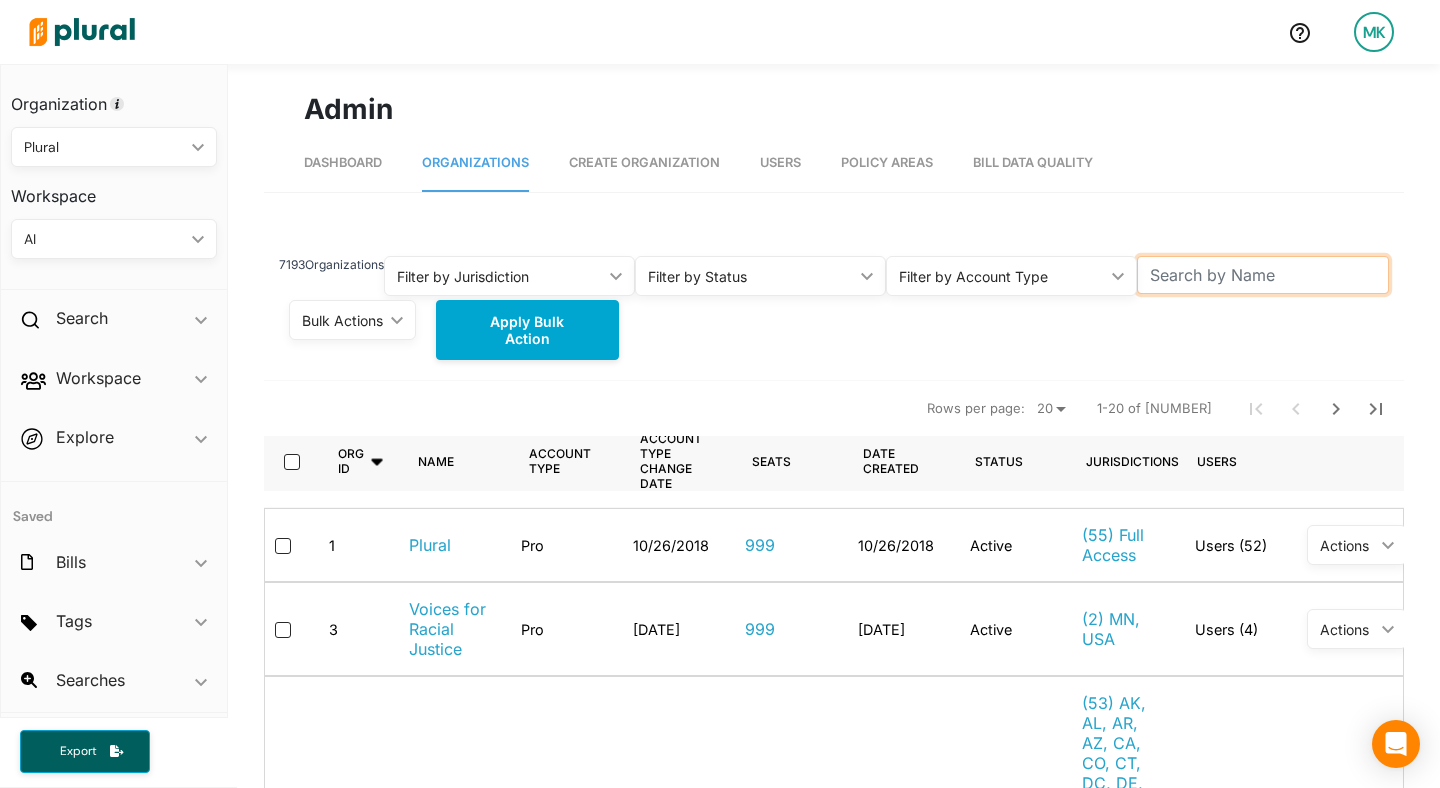click at bounding box center (1262, 275) 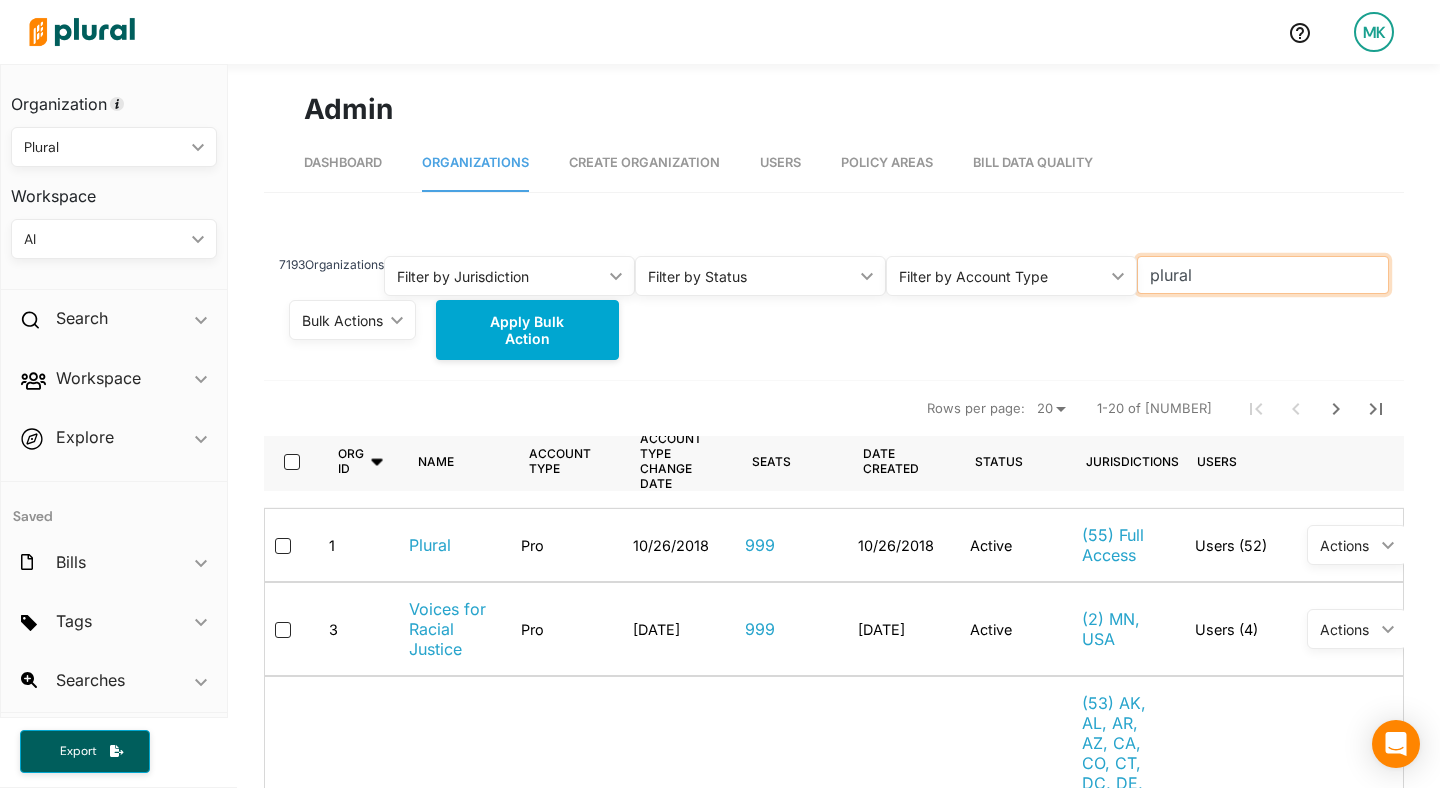type on "plural" 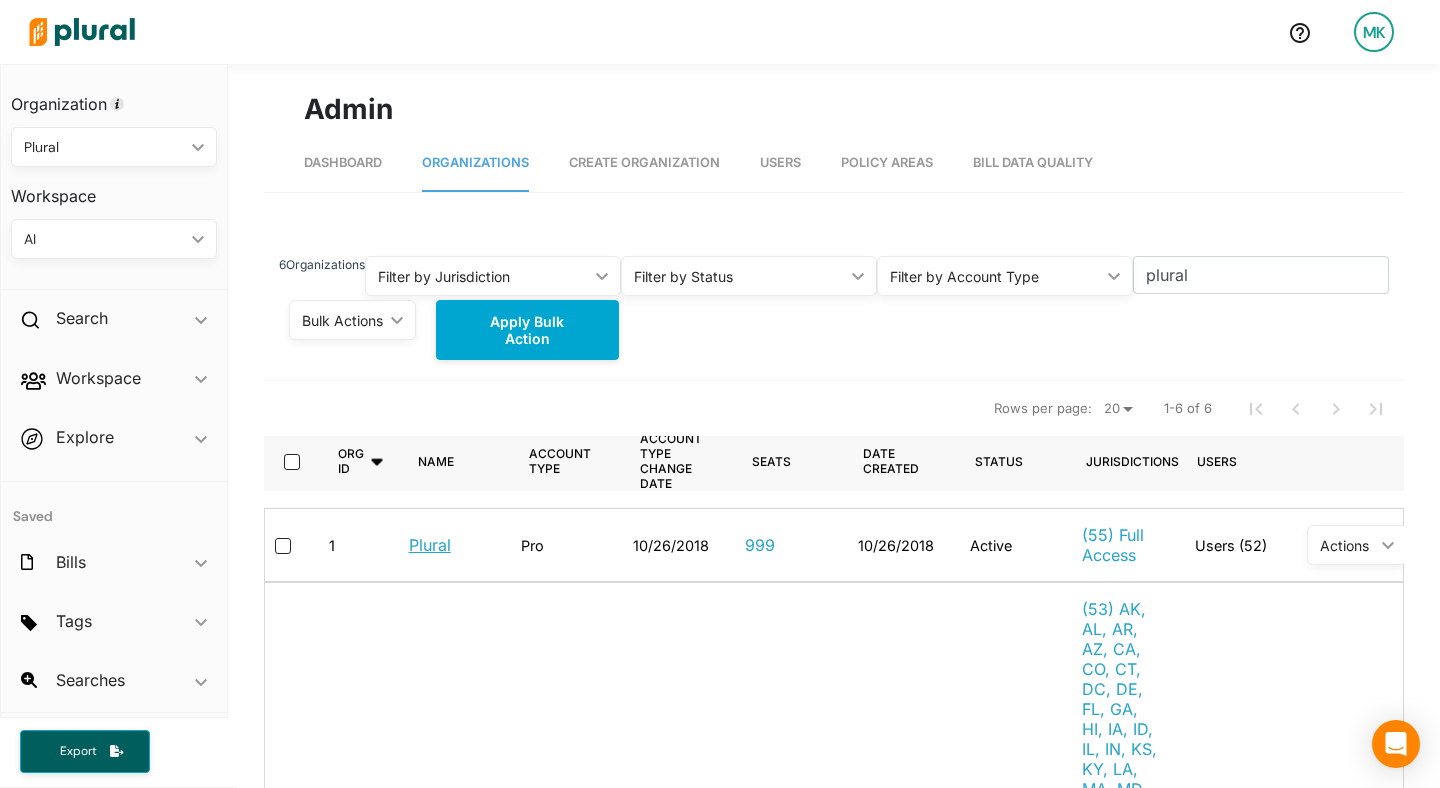 click on "Plural" at bounding box center [430, 545] 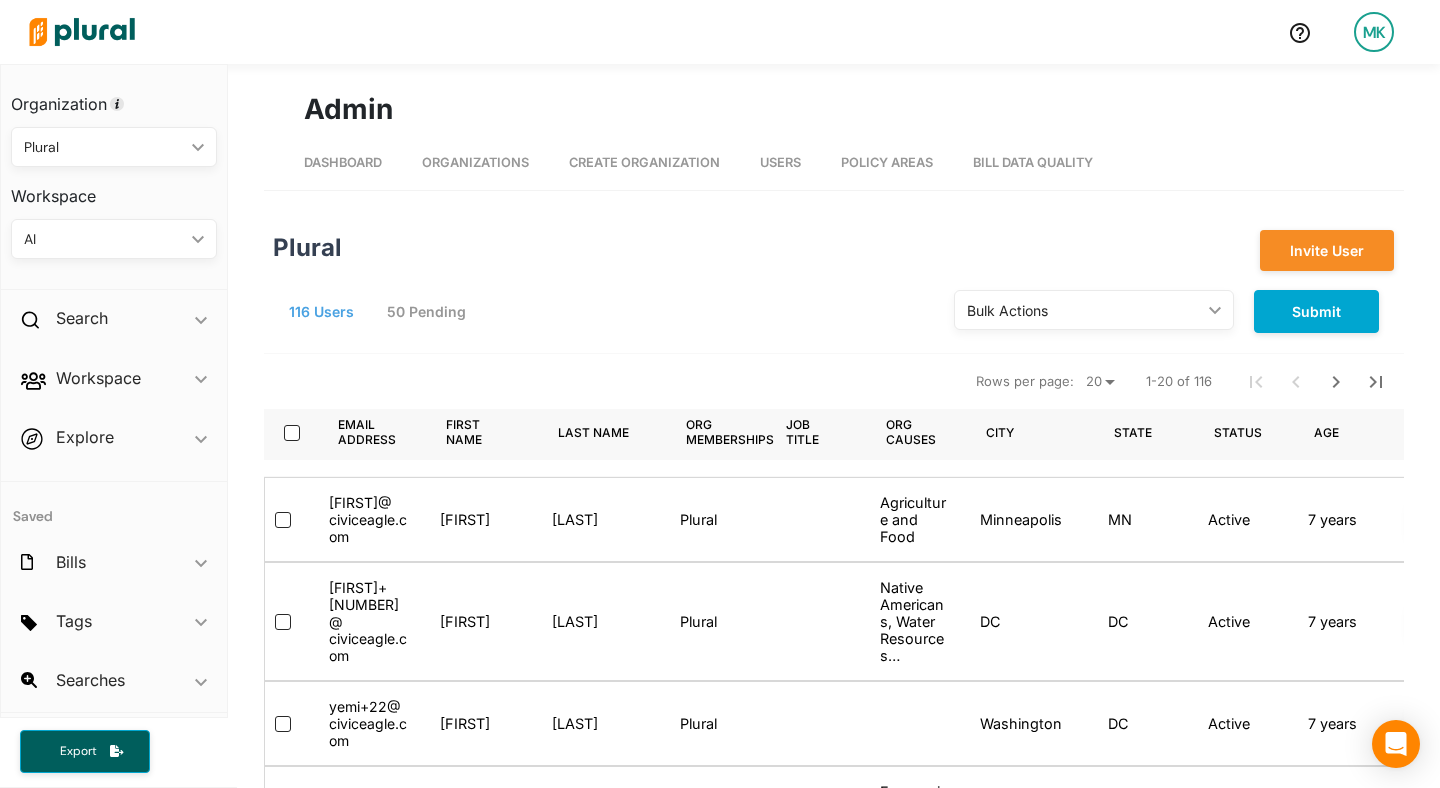 click on "Users" at bounding box center (780, 162) 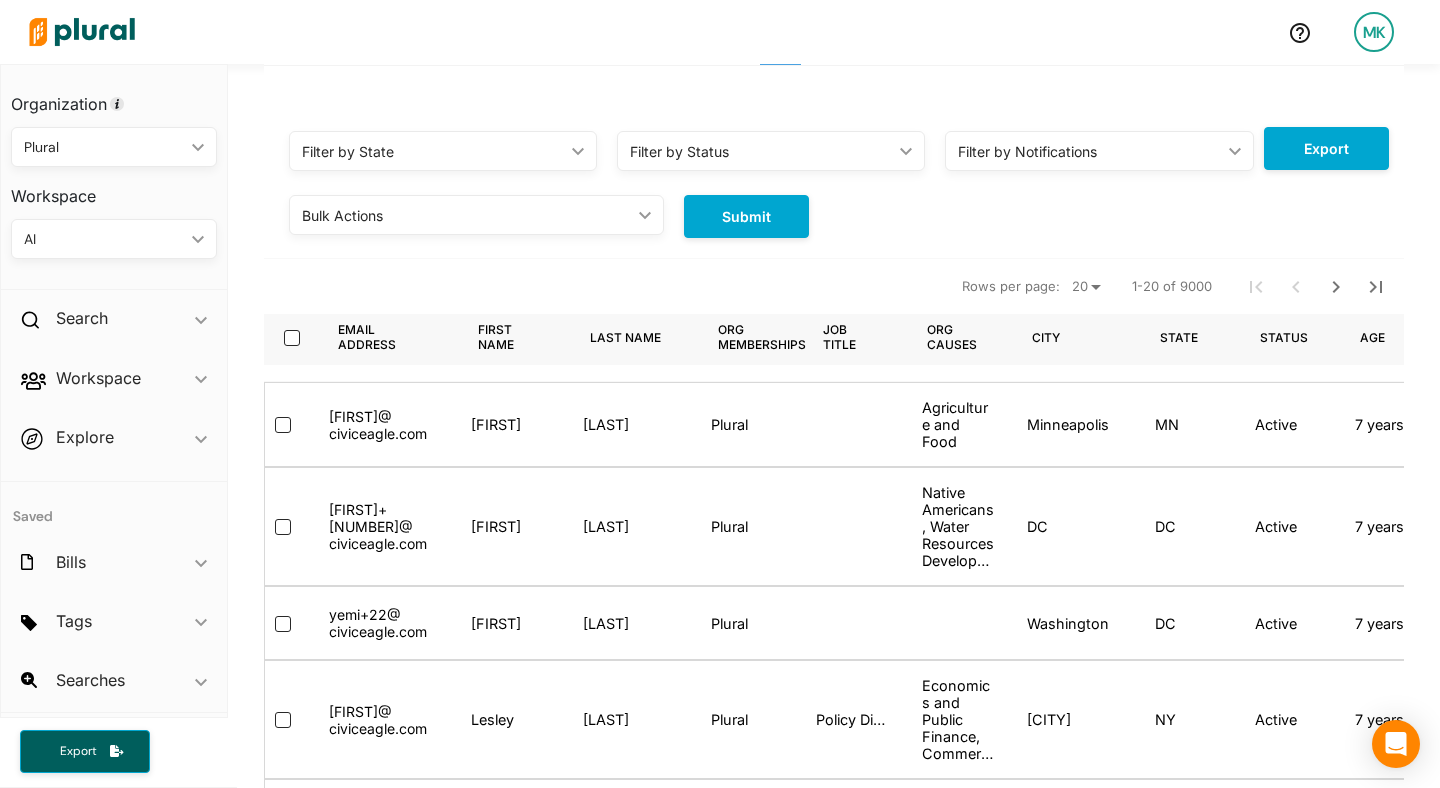 scroll, scrollTop: 128, scrollLeft: 0, axis: vertical 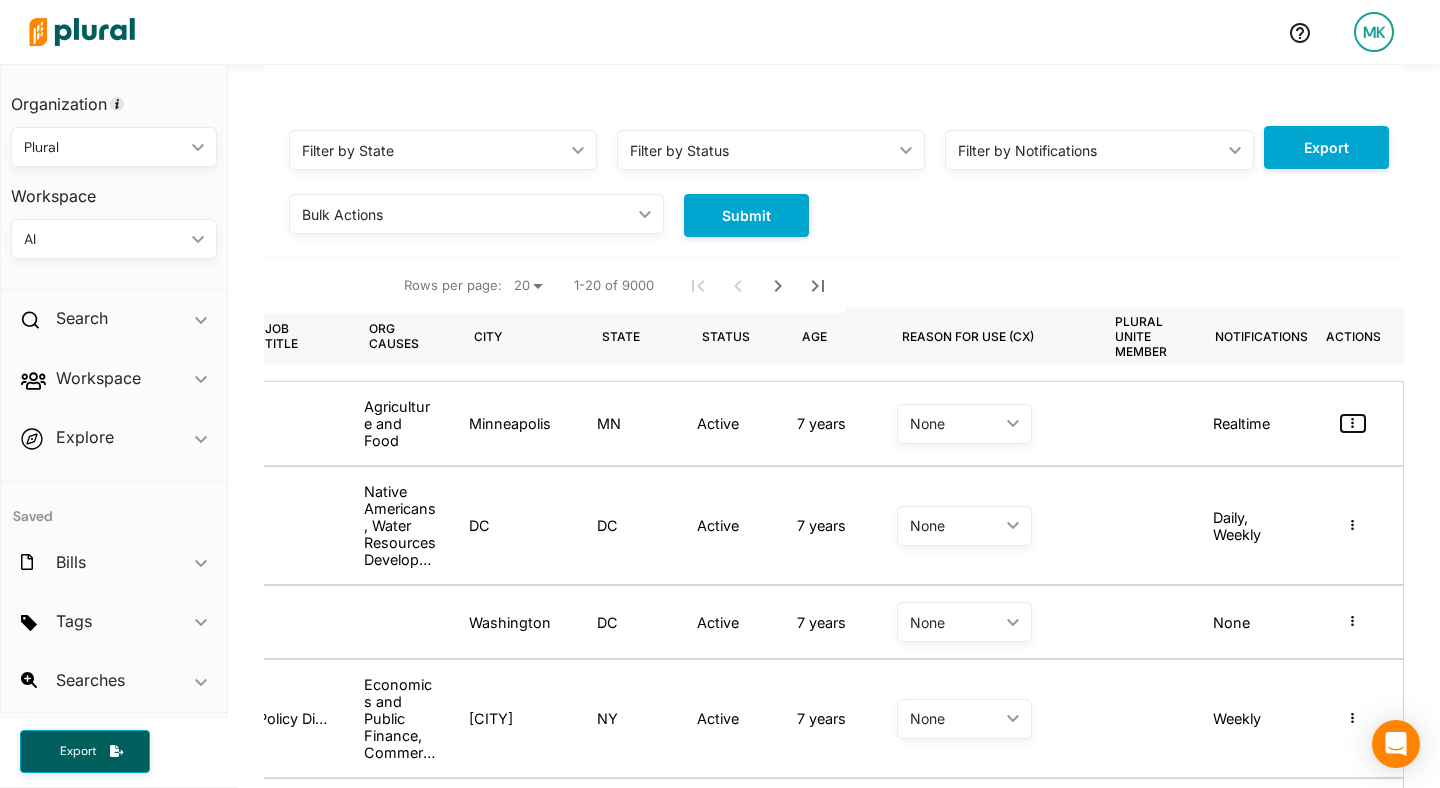 click 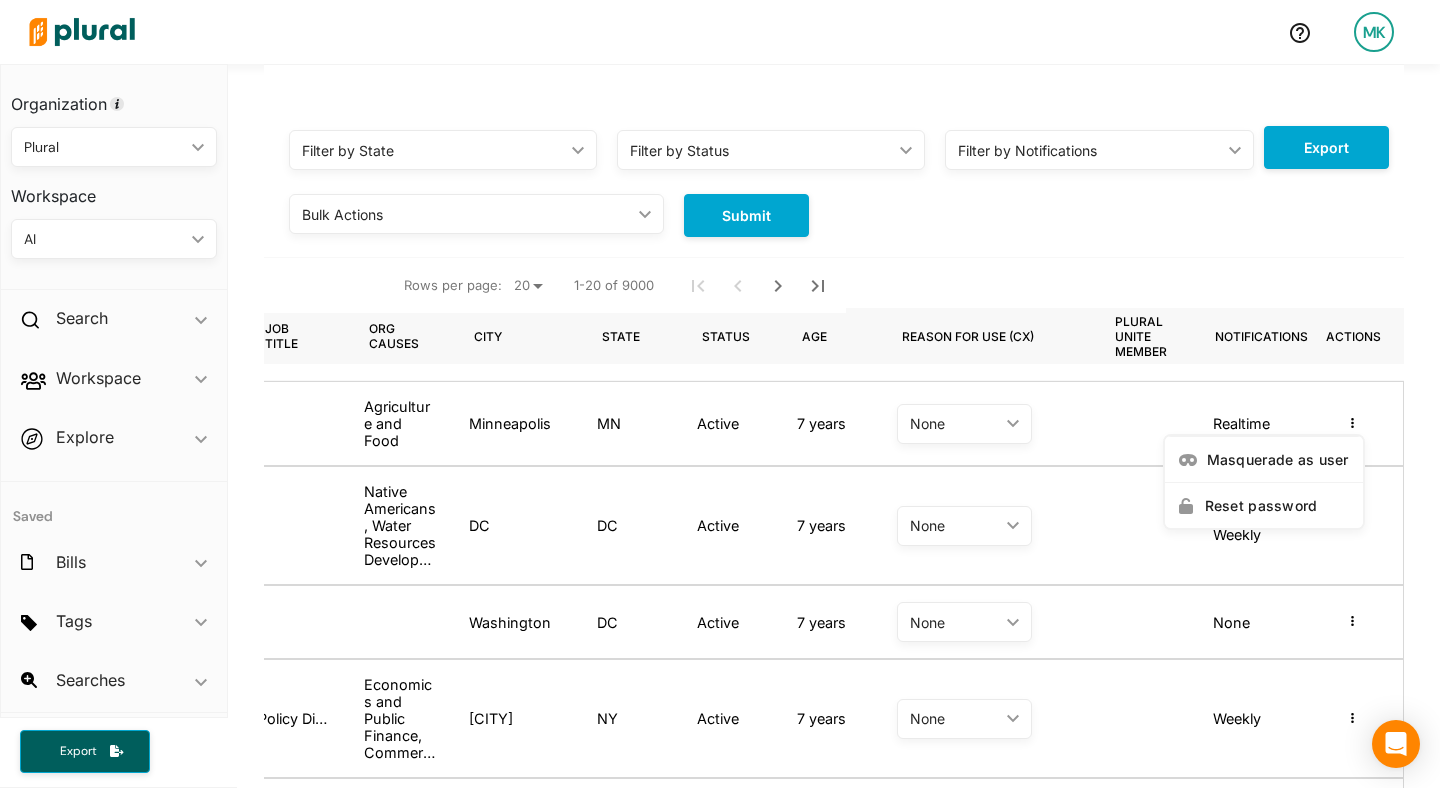 click on "Bulk Actions ic_keyboard_arrow_down Activate Suspend Submit" at bounding box center [834, 207] 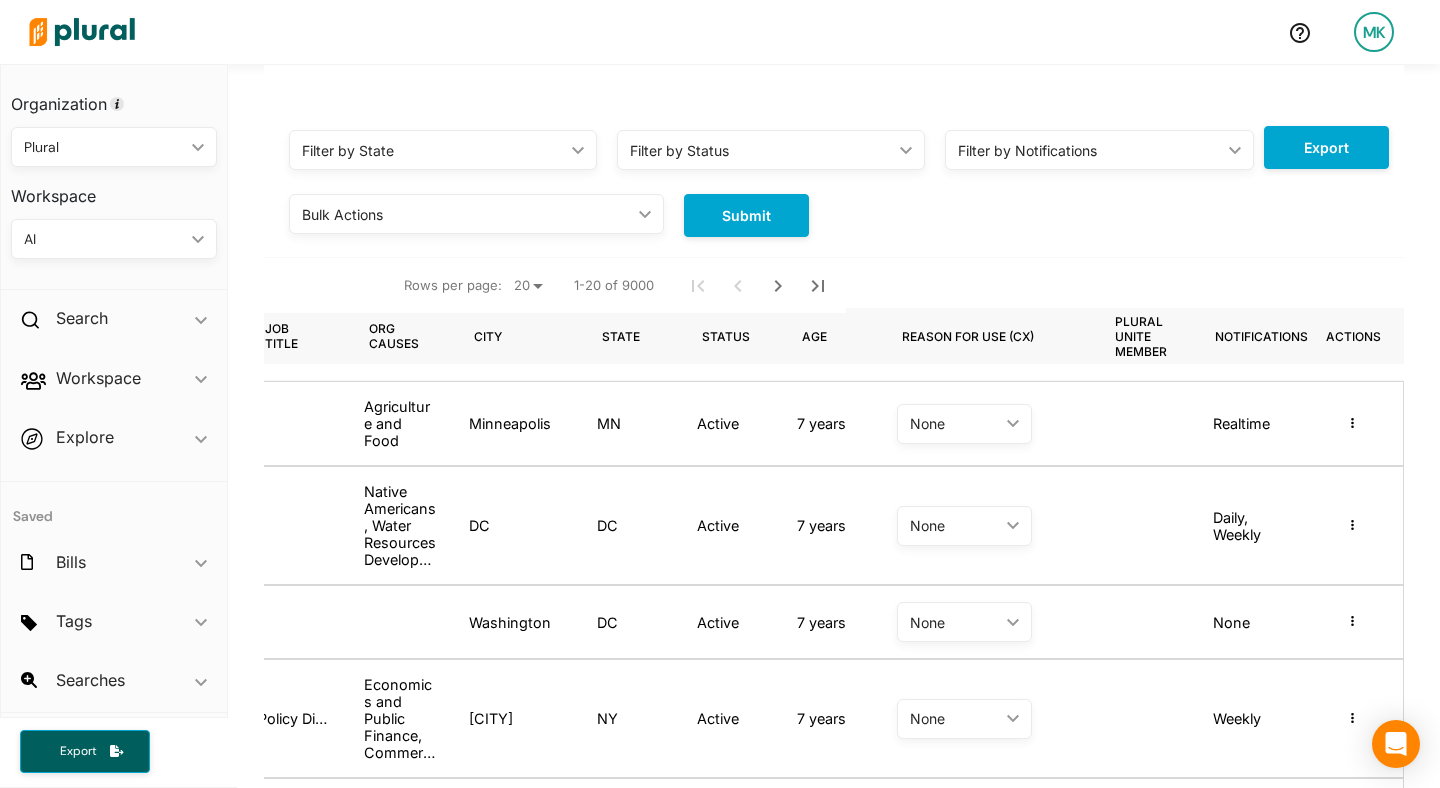click on "Bulk Actions" at bounding box center (466, 214) 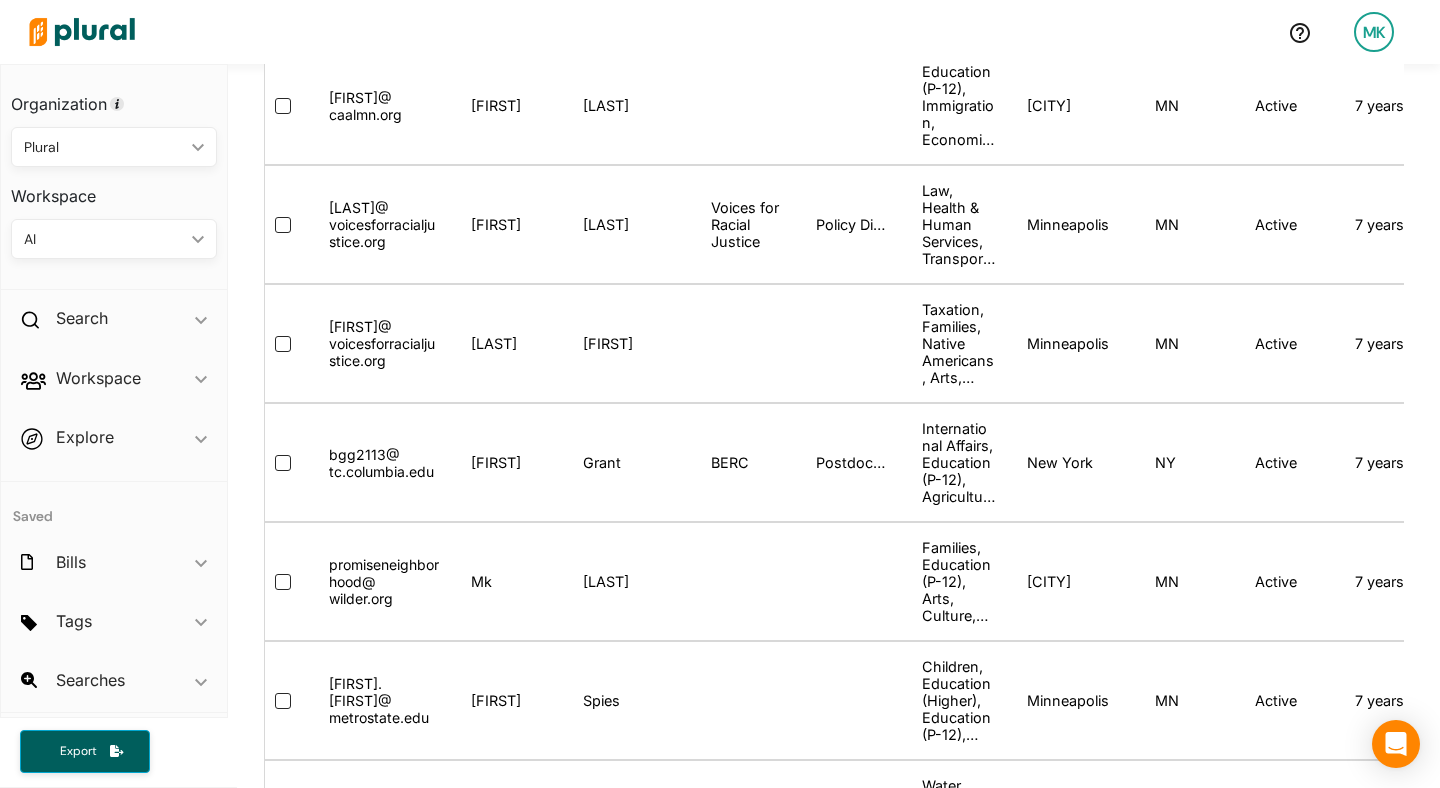 scroll, scrollTop: 1157, scrollLeft: 0, axis: vertical 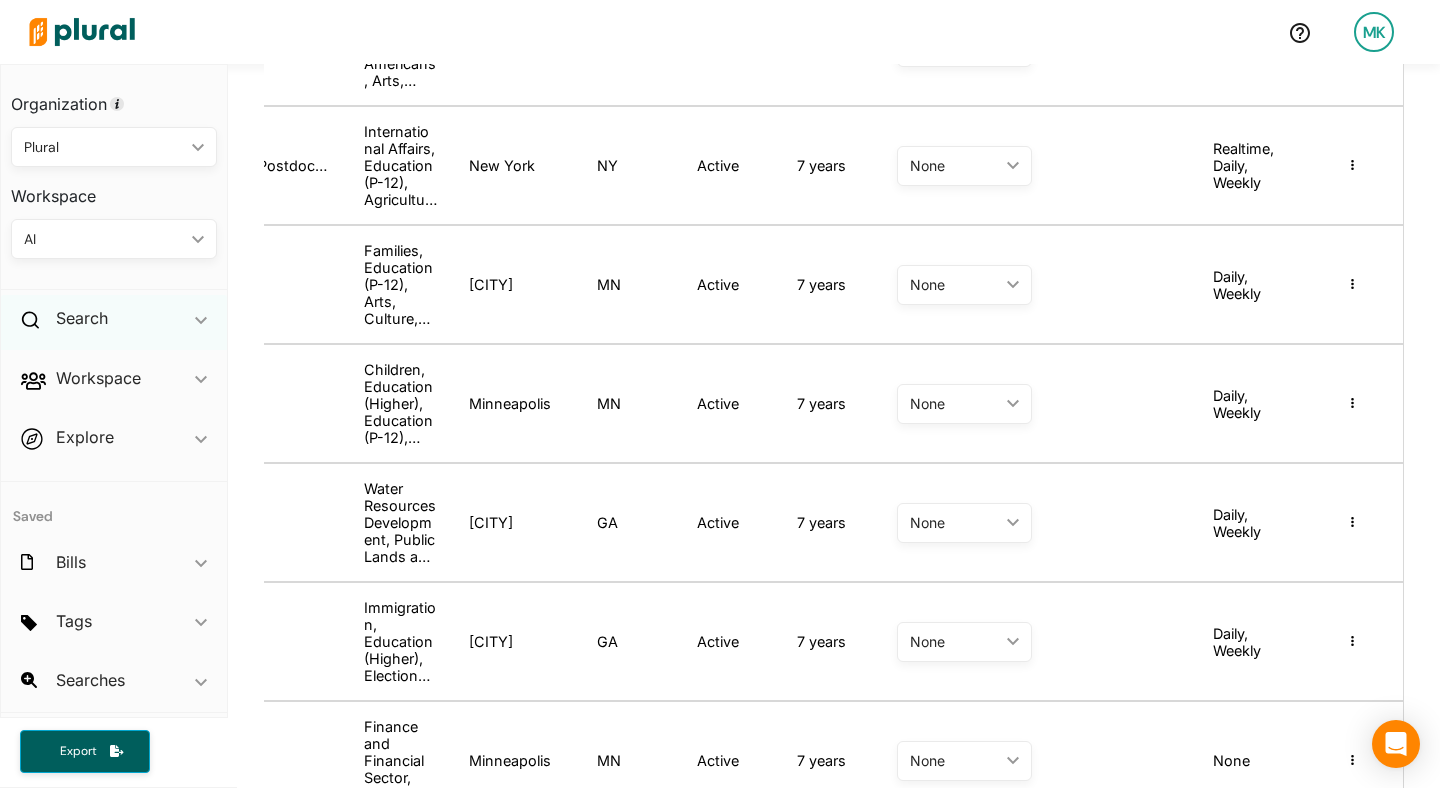 click on "Search ic_keyboard_arrow_down" at bounding box center [114, 322] 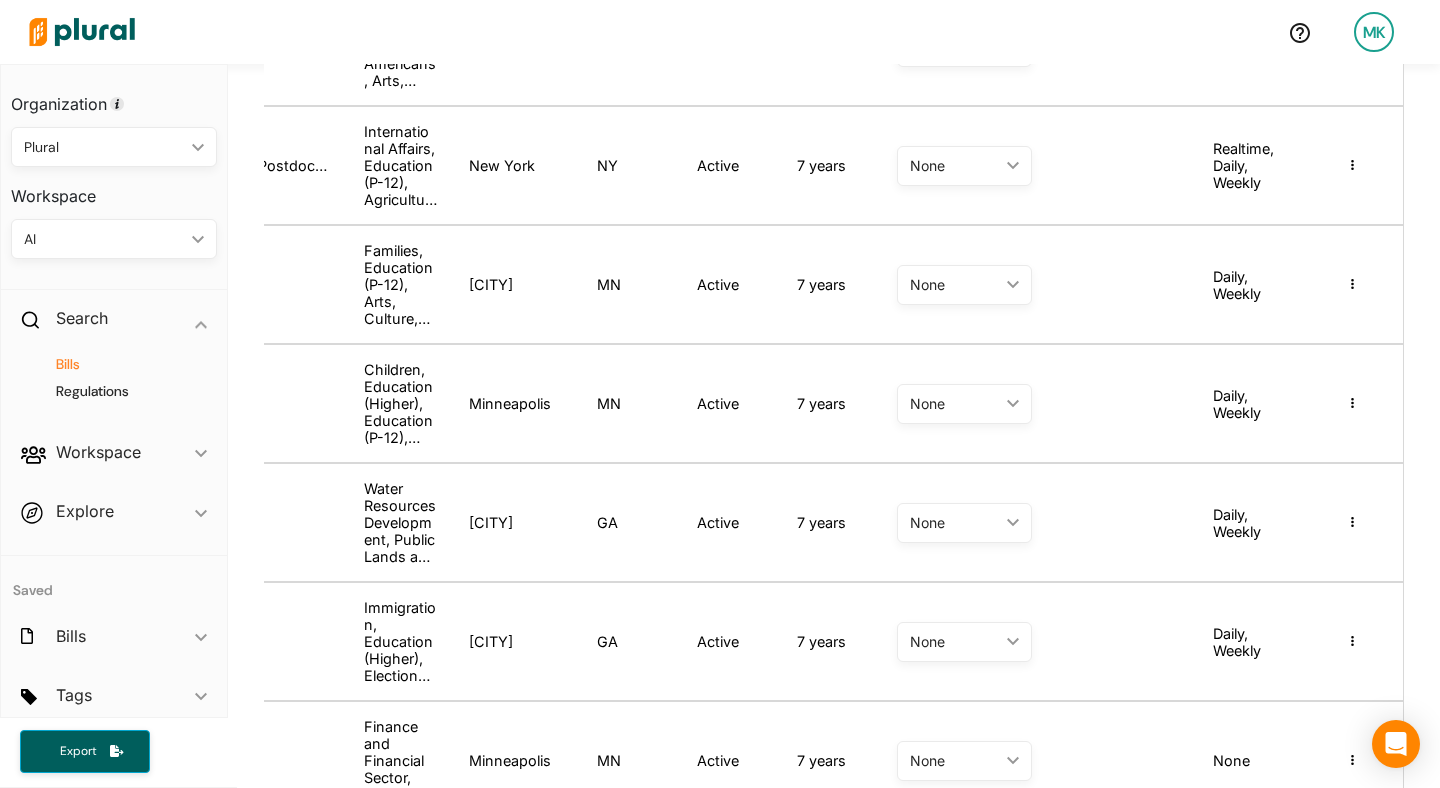 click on "Bills" at bounding box center [119, 364] 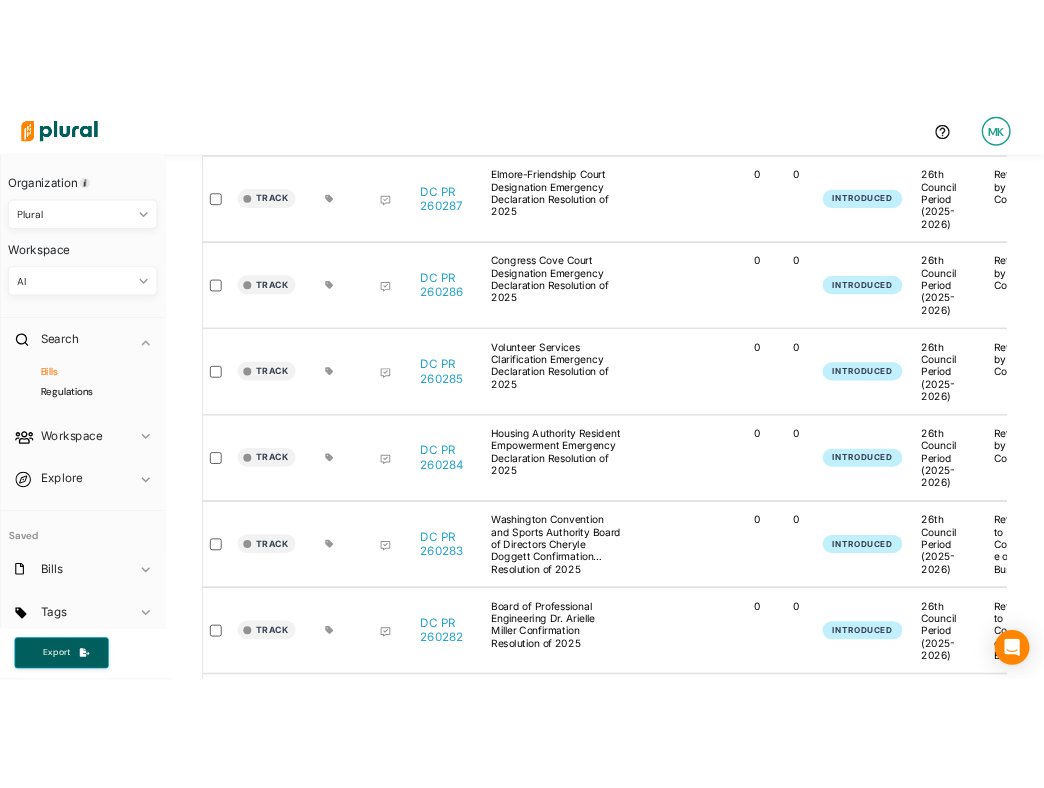 scroll, scrollTop: 835, scrollLeft: 0, axis: vertical 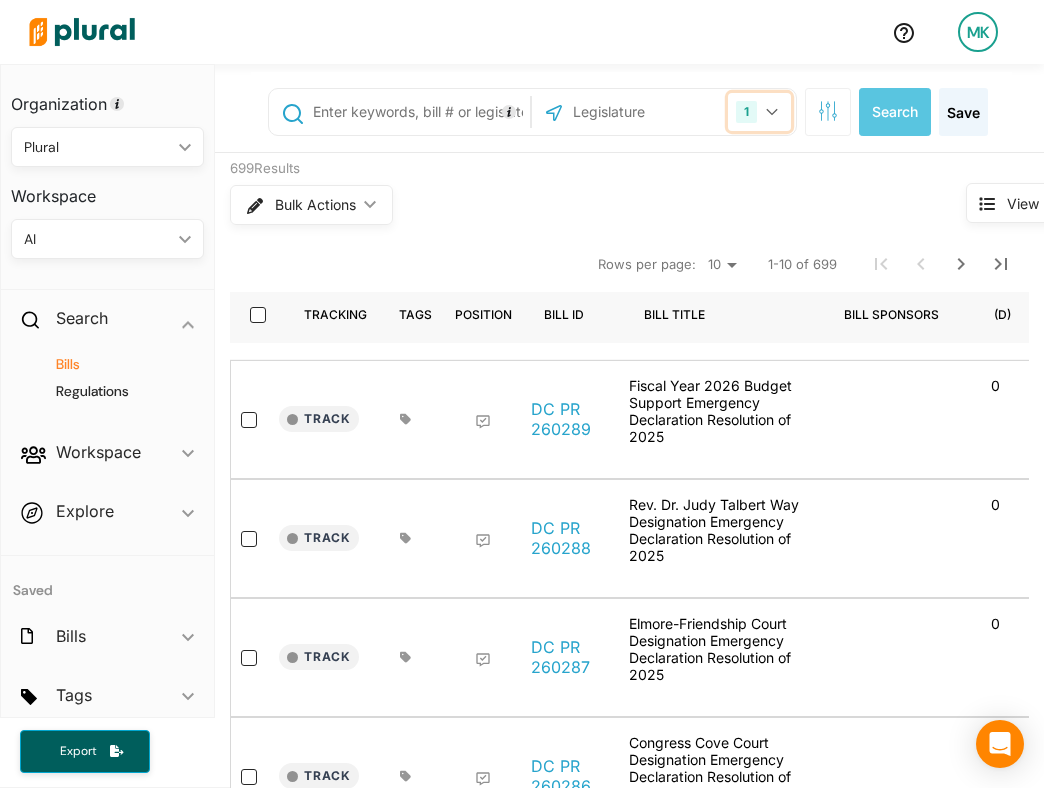 click on "1" at bounding box center (759, 112) 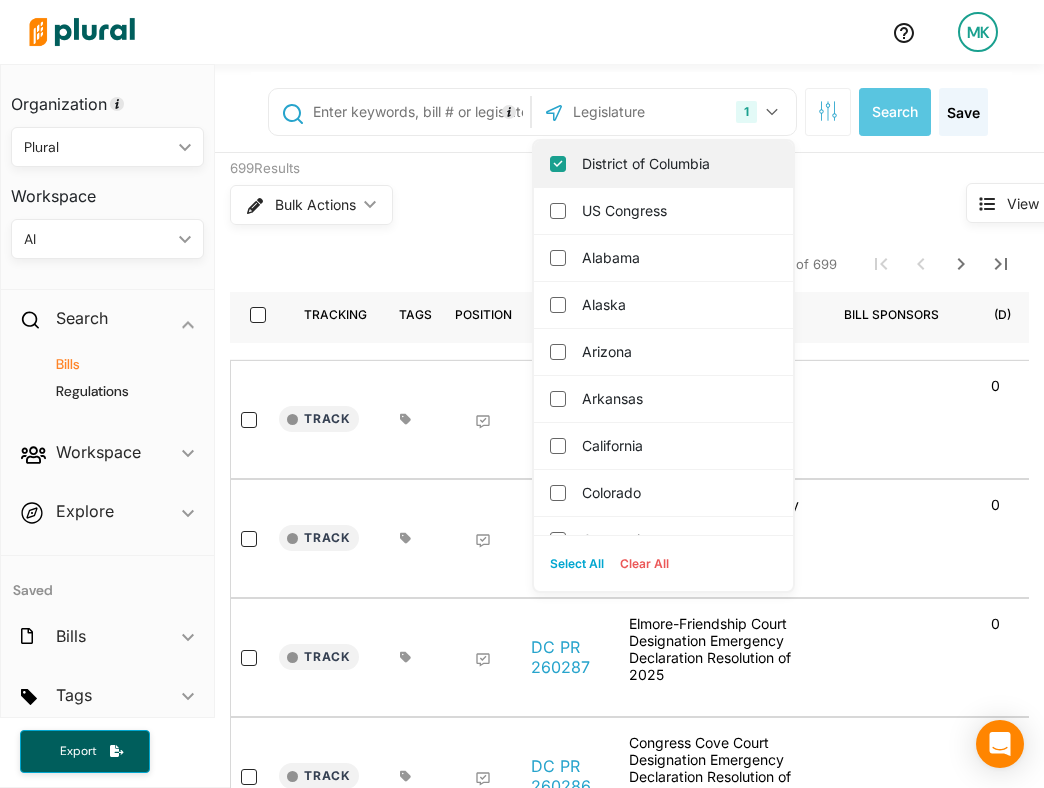 click on "District of Columbia" at bounding box center (677, 164) 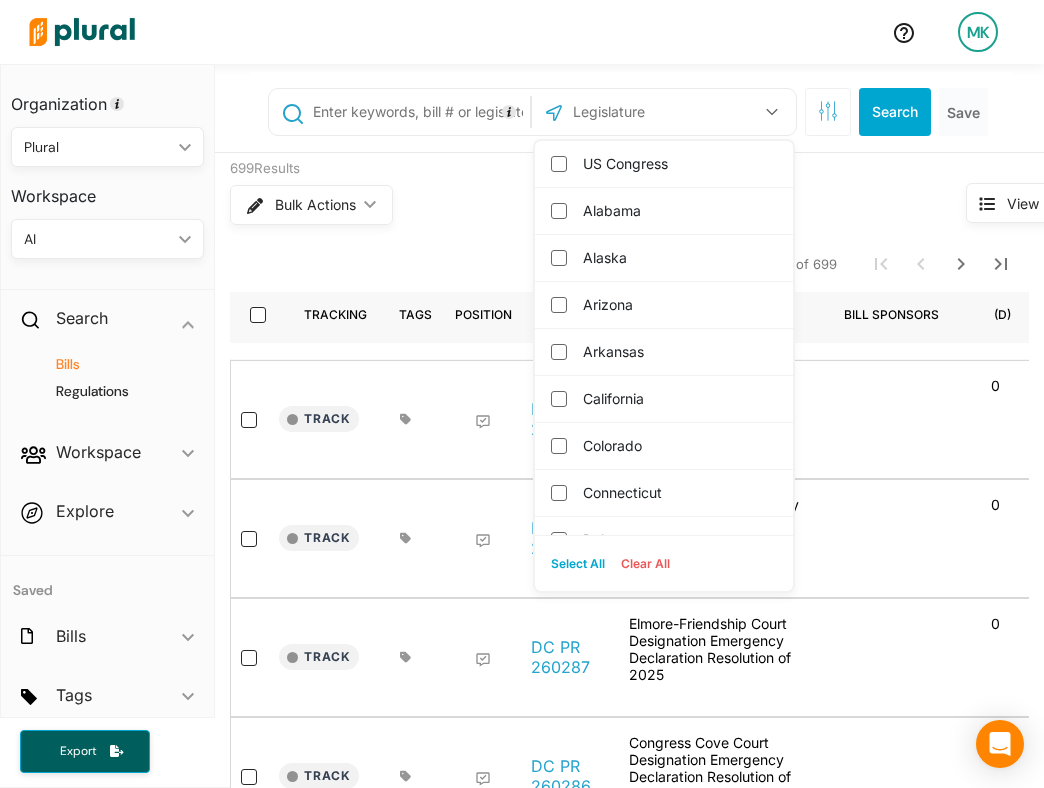 click at bounding box center (662, 112) 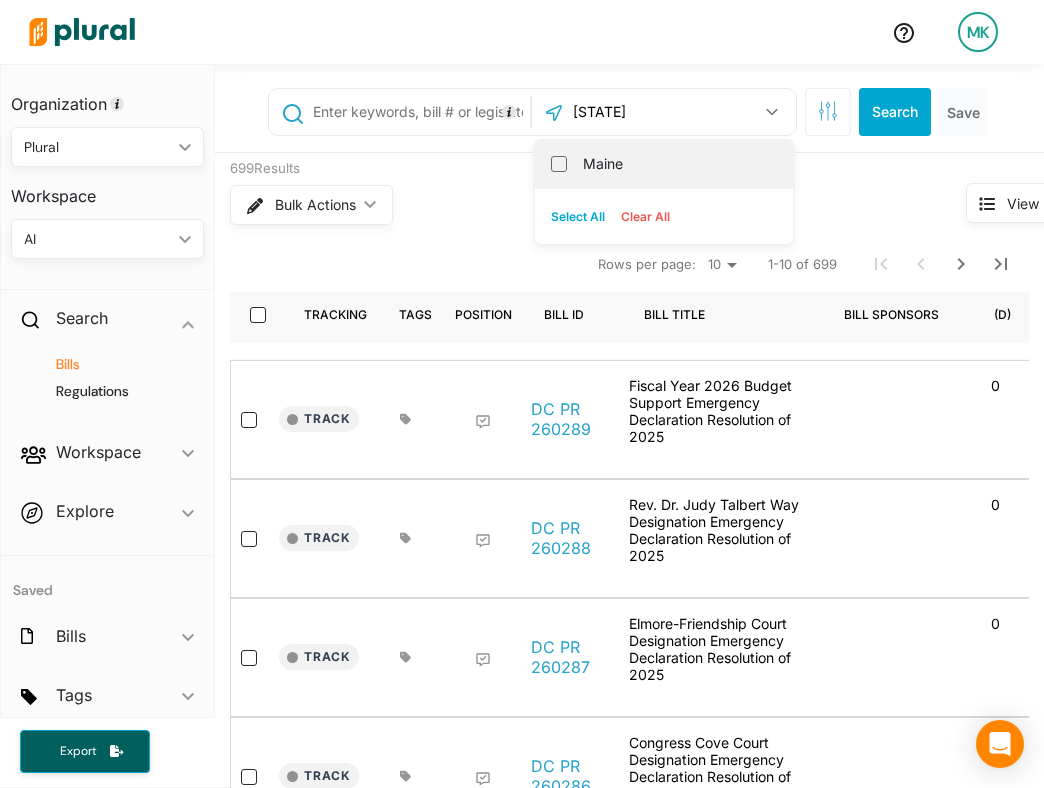 type on "[STATE]" 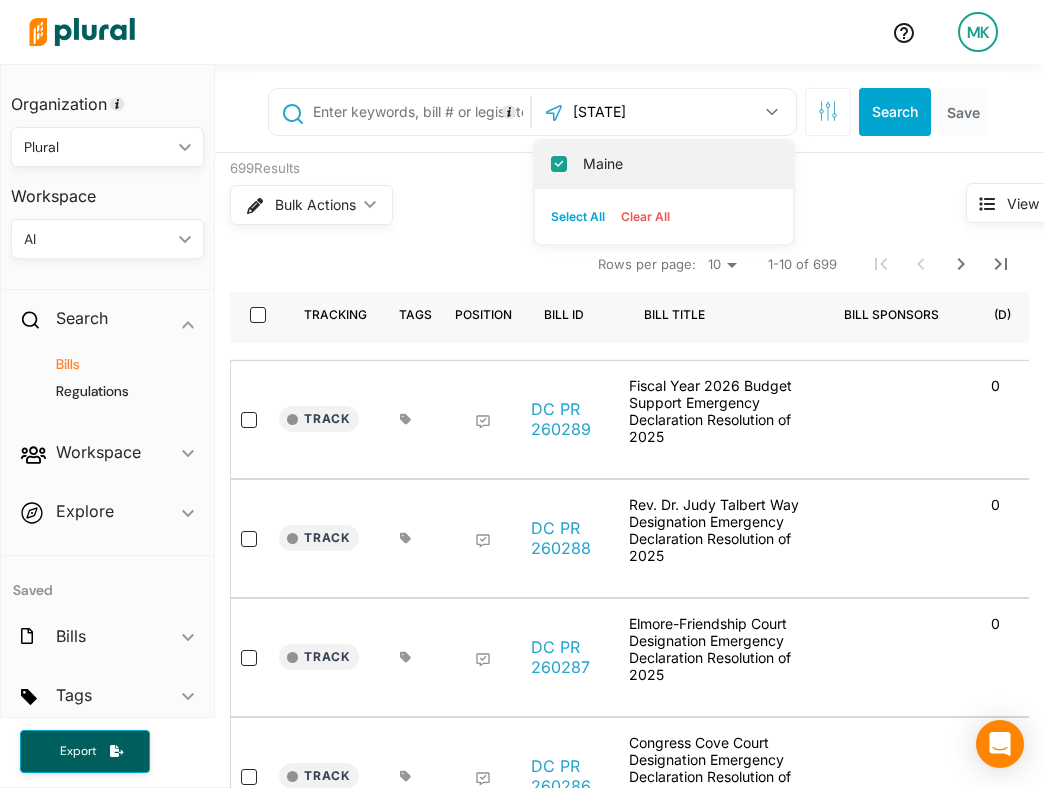 checkbox on "true" 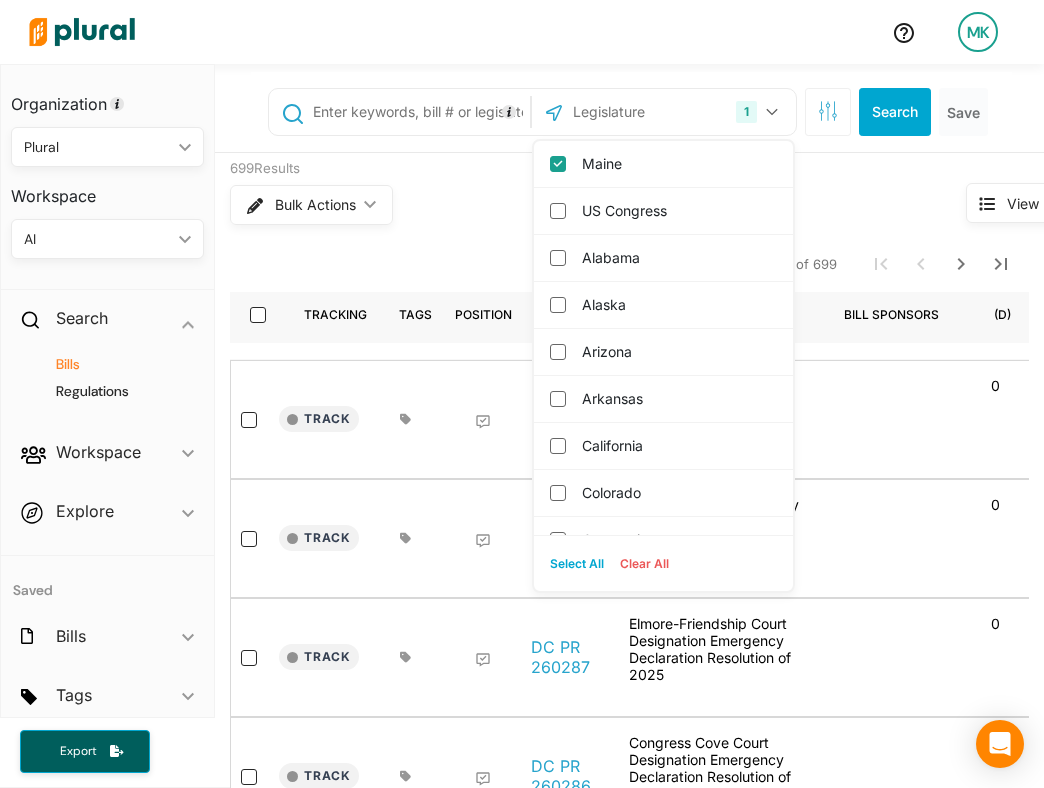 click at bounding box center (418, 112) 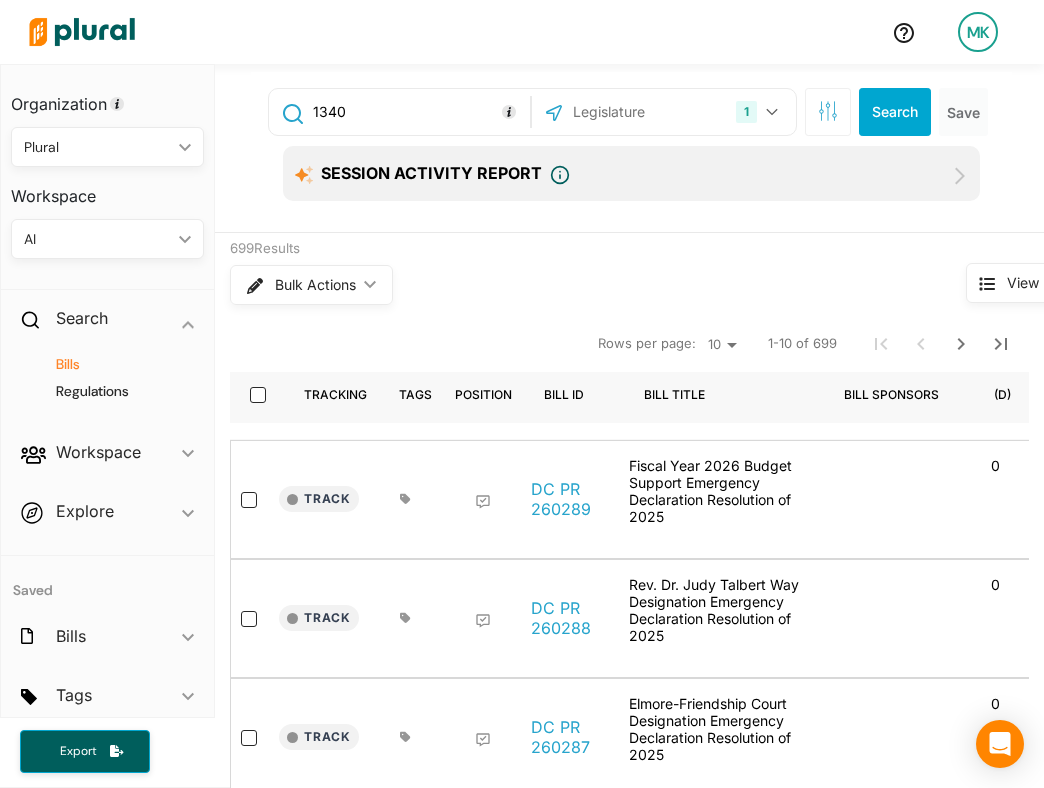 type on "1340" 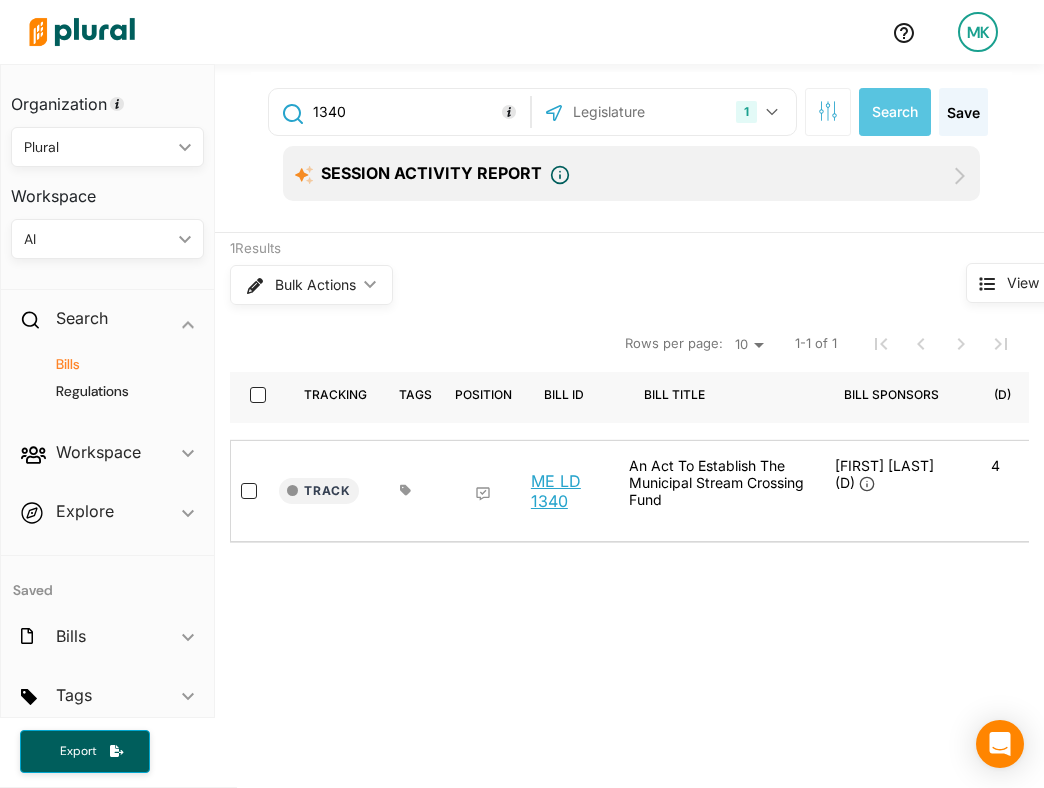 click on "ME LD 1340" at bounding box center (569, 491) 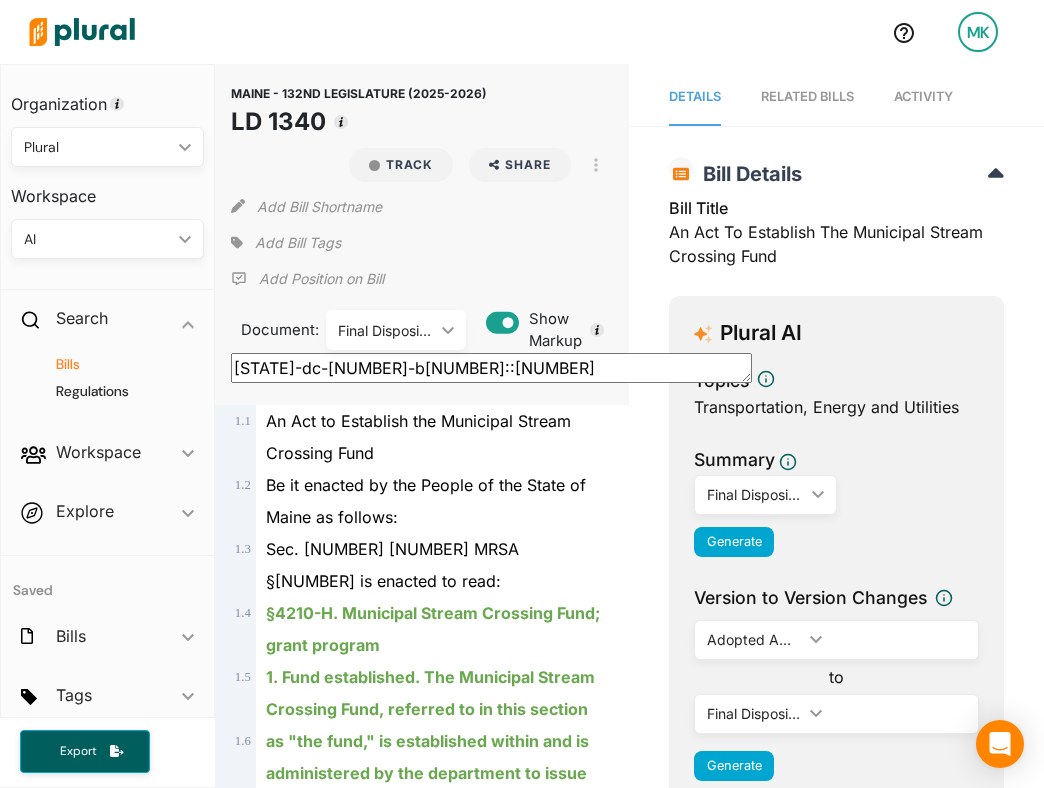 click on "Final Disposition" at bounding box center (386, 330) 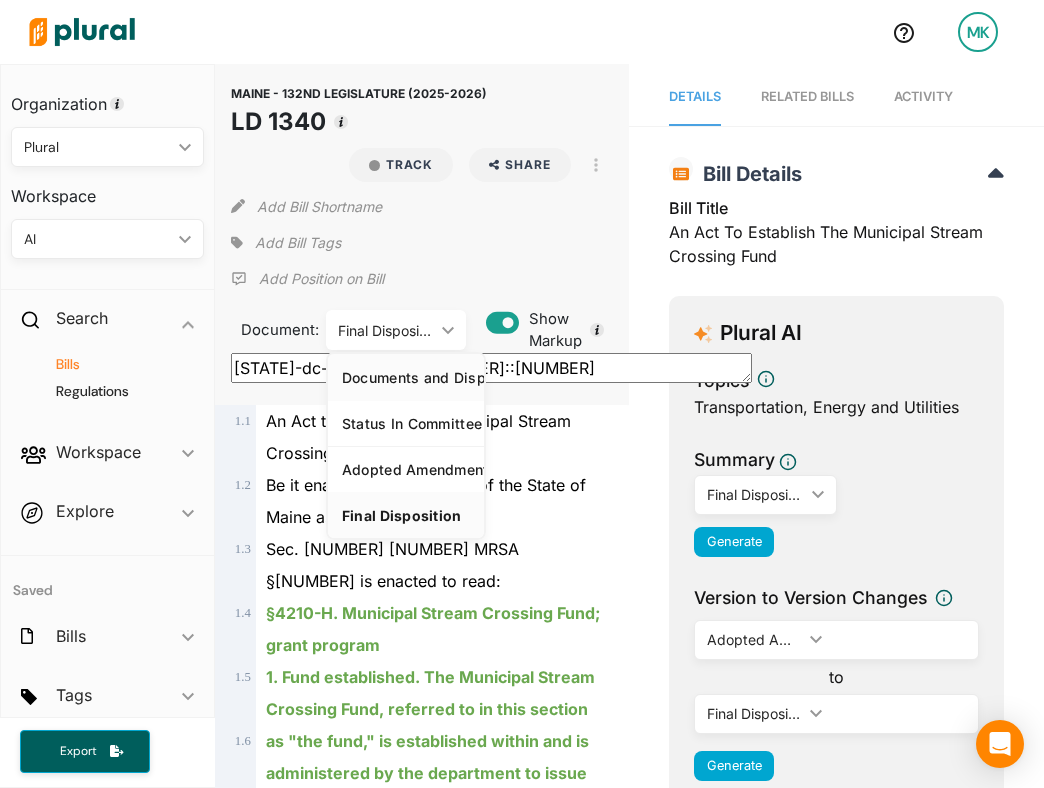 click on "Documents and Disposition" at bounding box center (415, 377) 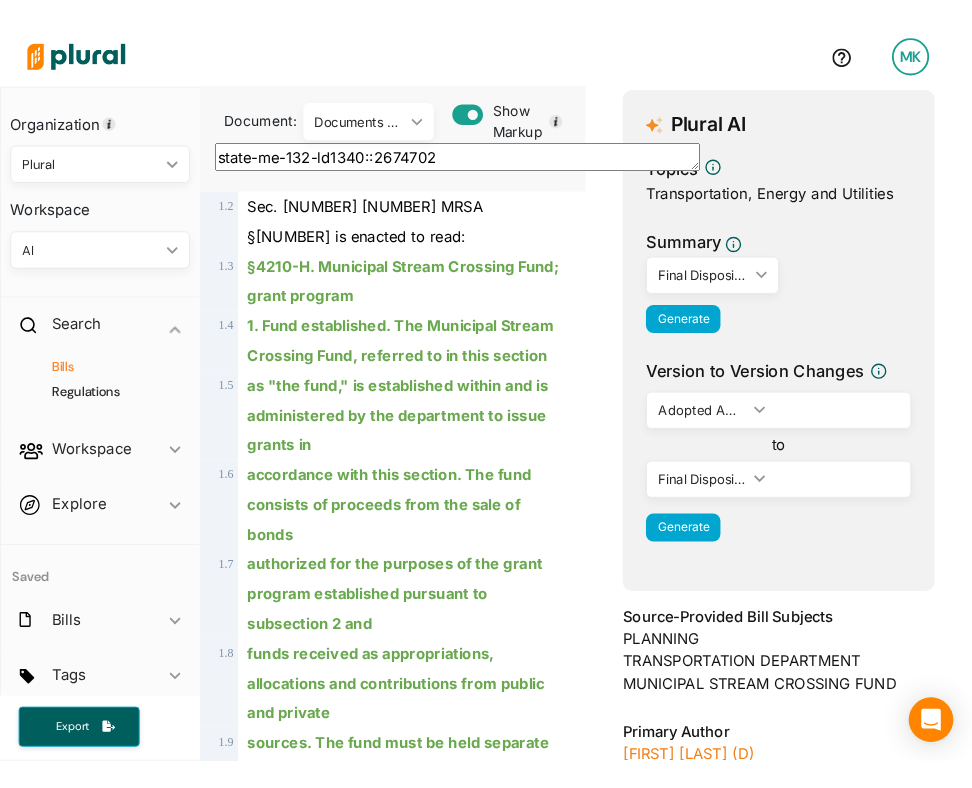 scroll, scrollTop: 0, scrollLeft: 0, axis: both 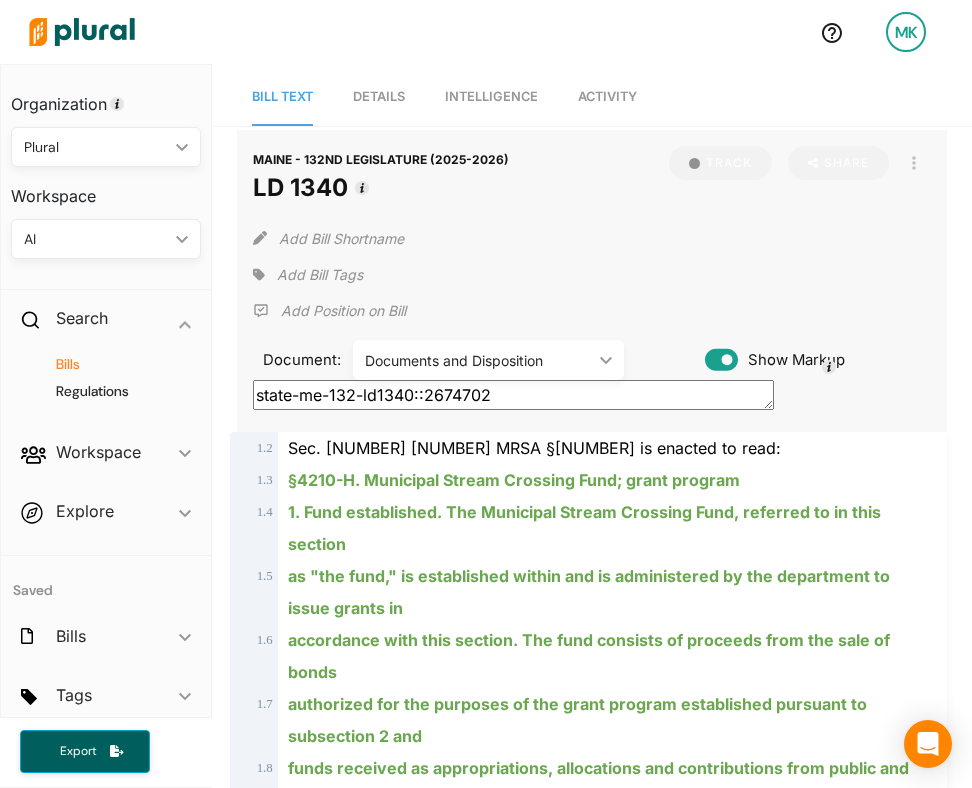 click on "Bills" at bounding box center [111, 364] 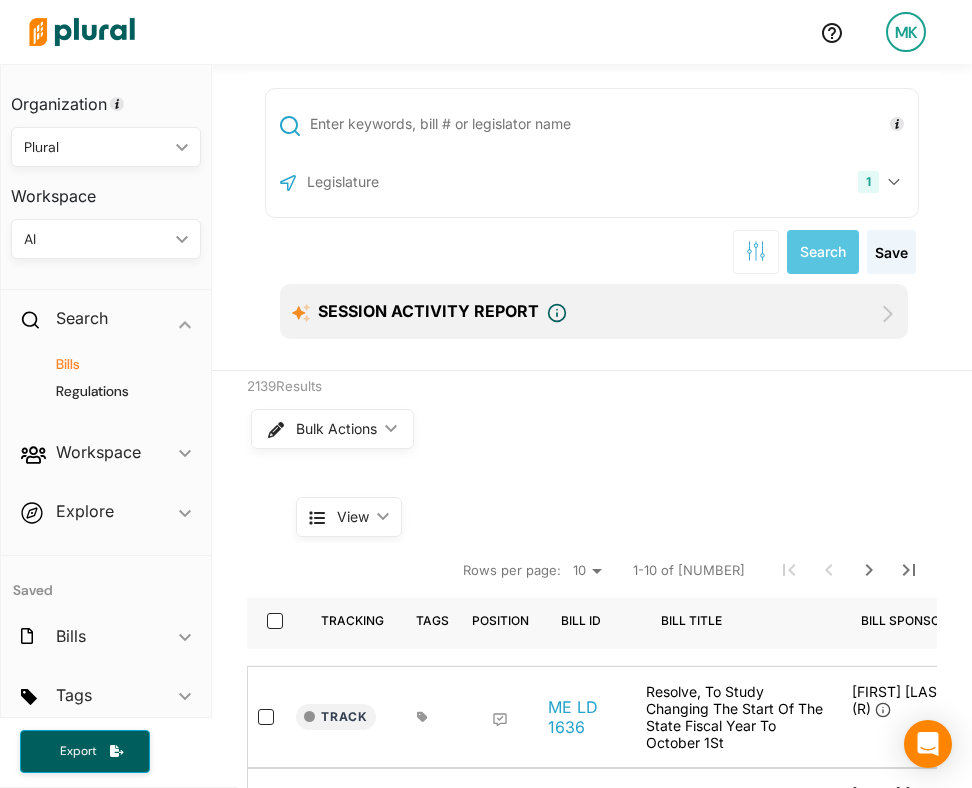 click on "AI ic_keyboard_arrow_down" at bounding box center [106, 239] 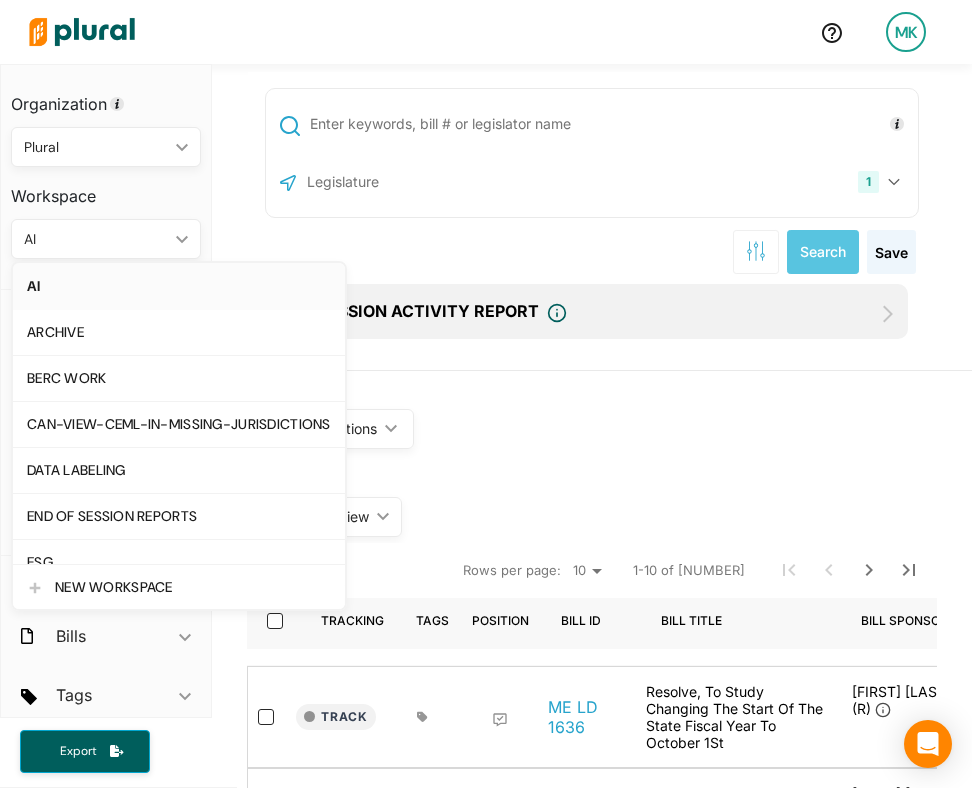 click on "ic_keyboard_arrow_down" 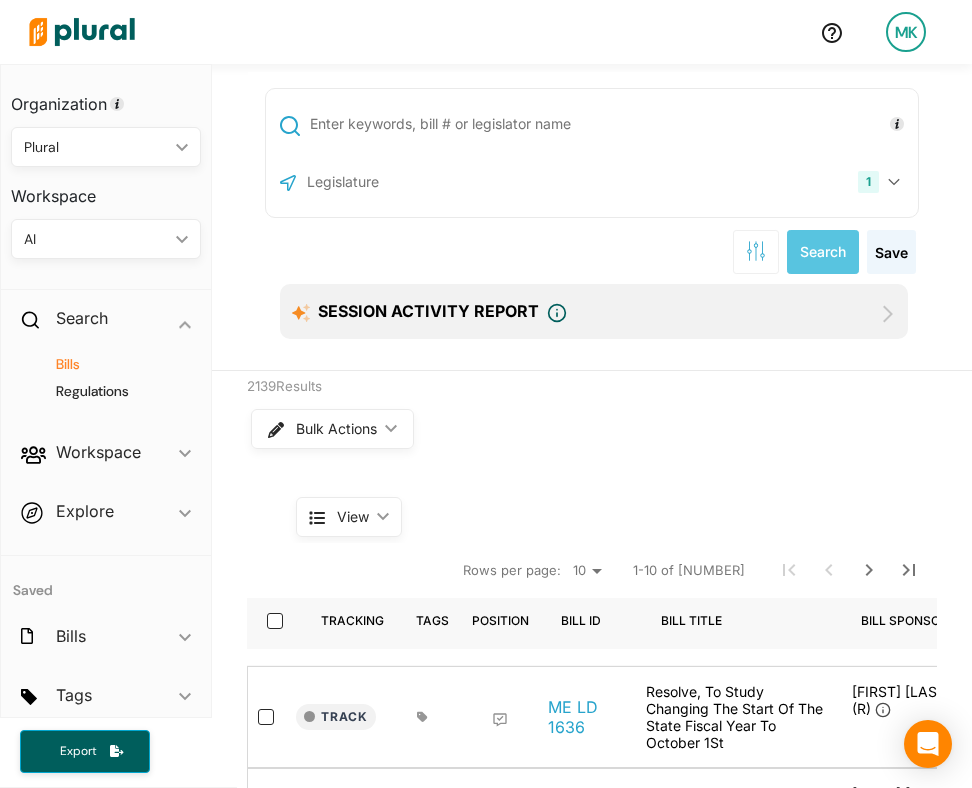 click on "ic_keyboard_arrow_down" 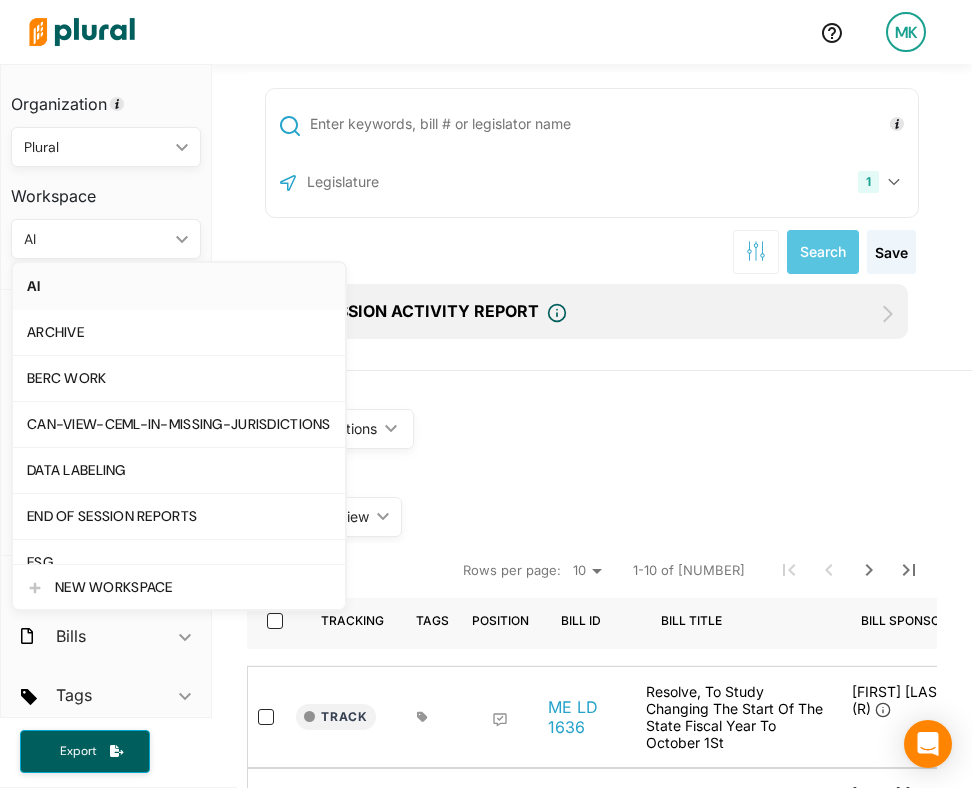 click on "ic_keyboard_arrow_down" 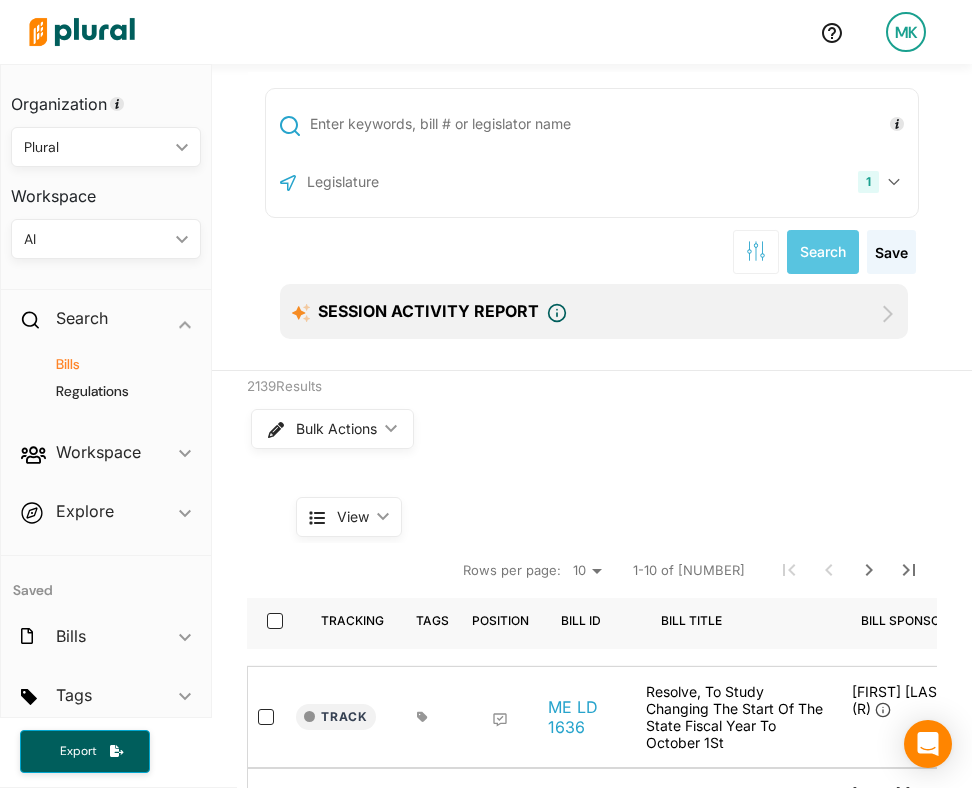 click on "Plural" at bounding box center (96, 147) 